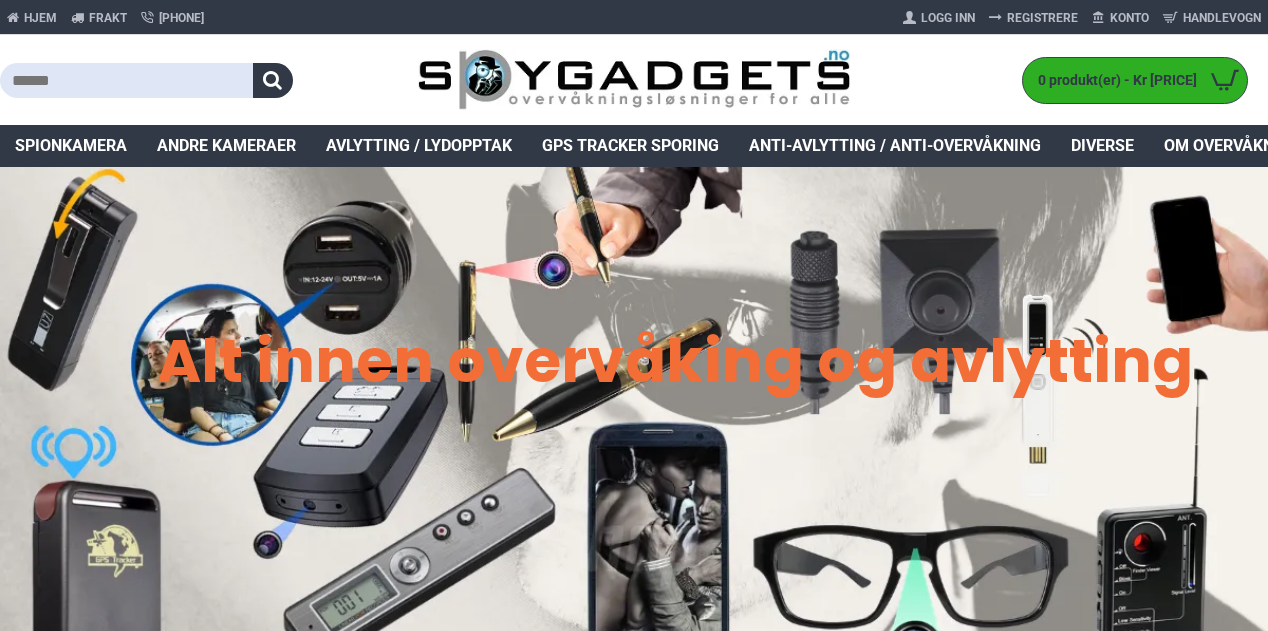 scroll, scrollTop: 0, scrollLeft: 0, axis: both 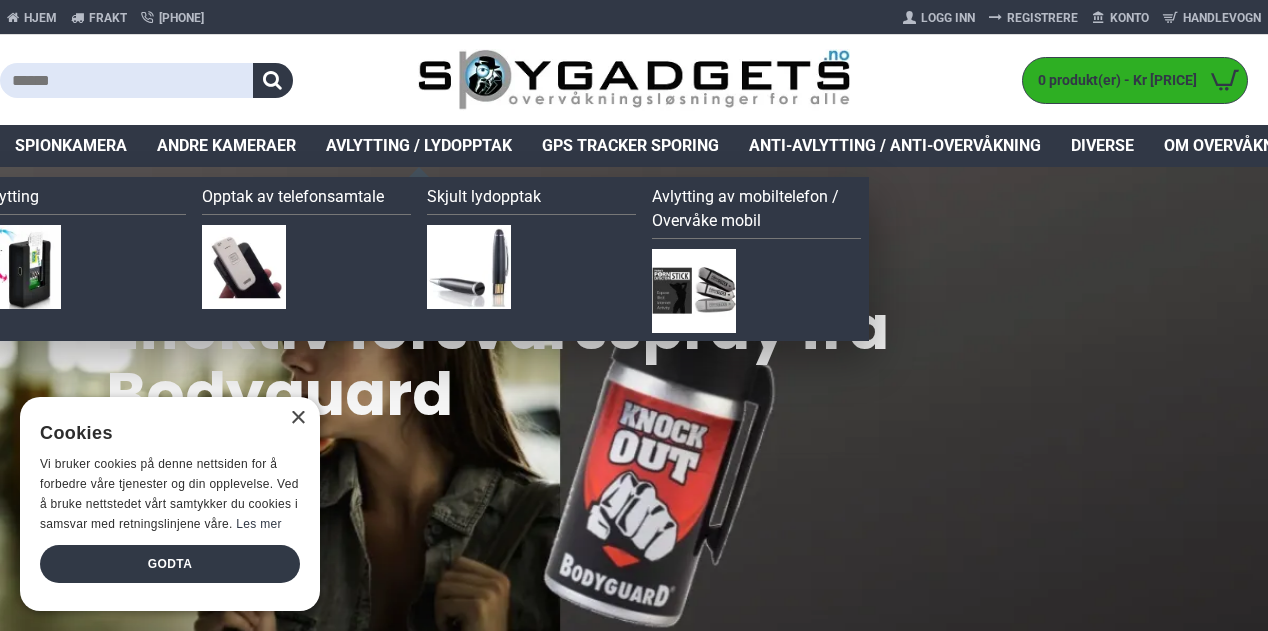 click on "Avlytting / Lydopptak" at bounding box center (419, 146) 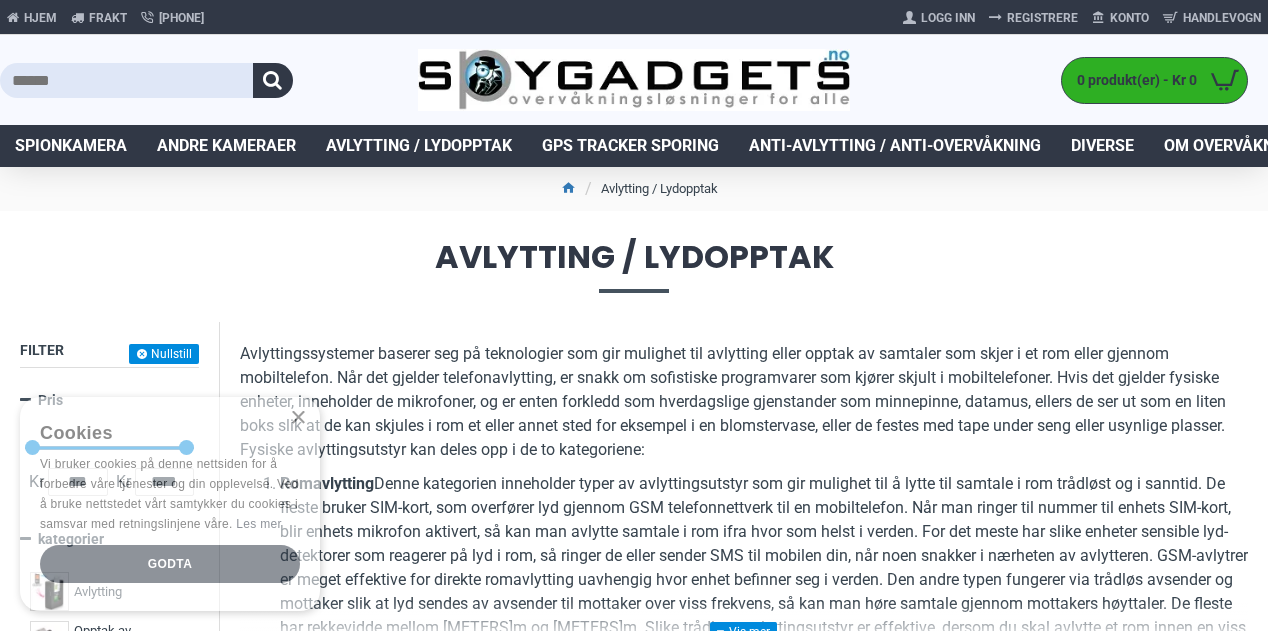 scroll, scrollTop: 0, scrollLeft: 0, axis: both 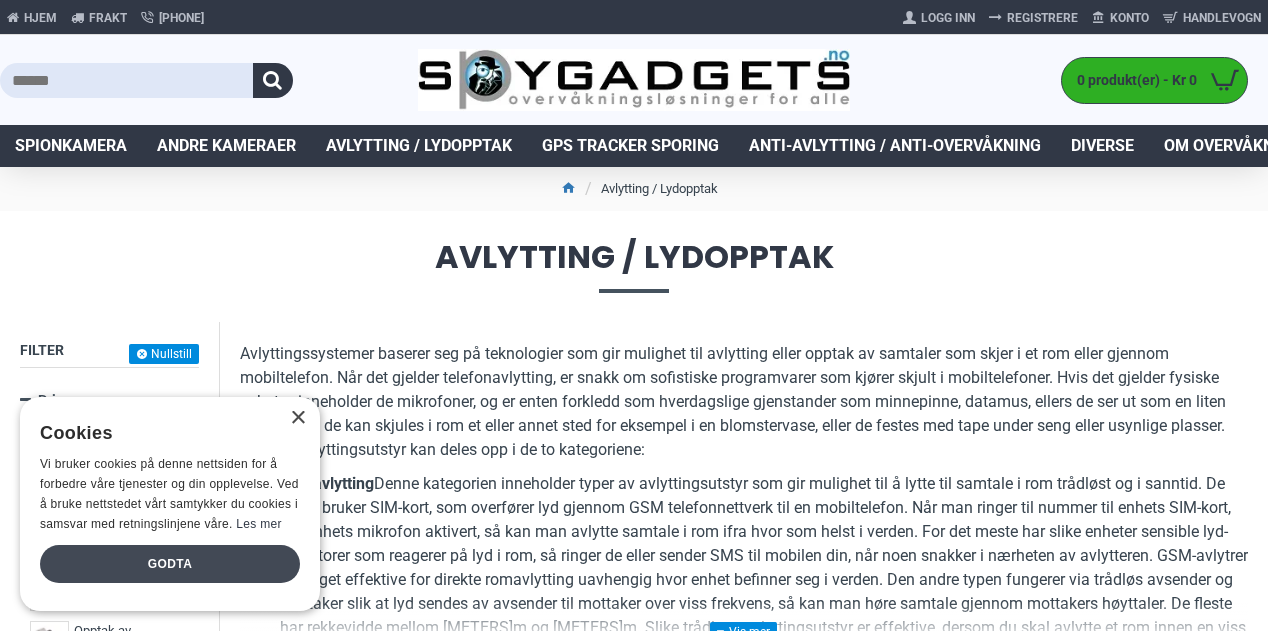 click on "Godta" at bounding box center (170, 564) 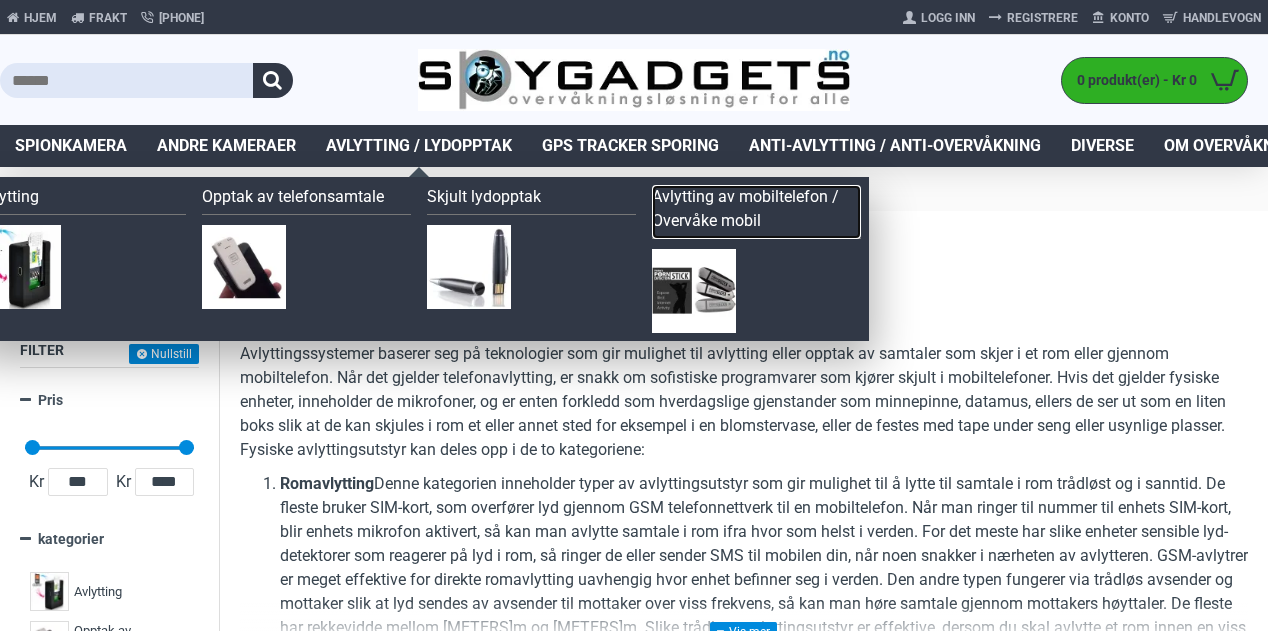 click on "Avlytting av mobiltelefon / Overvåke mobil" at bounding box center [756, 212] 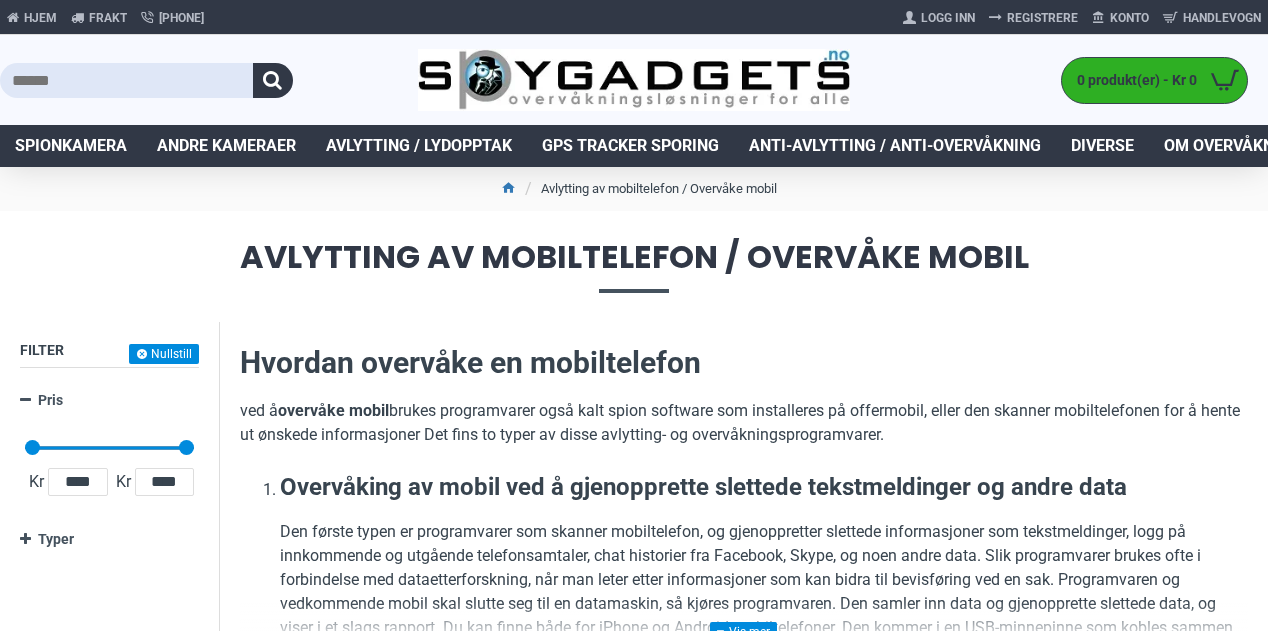 scroll, scrollTop: 0, scrollLeft: 0, axis: both 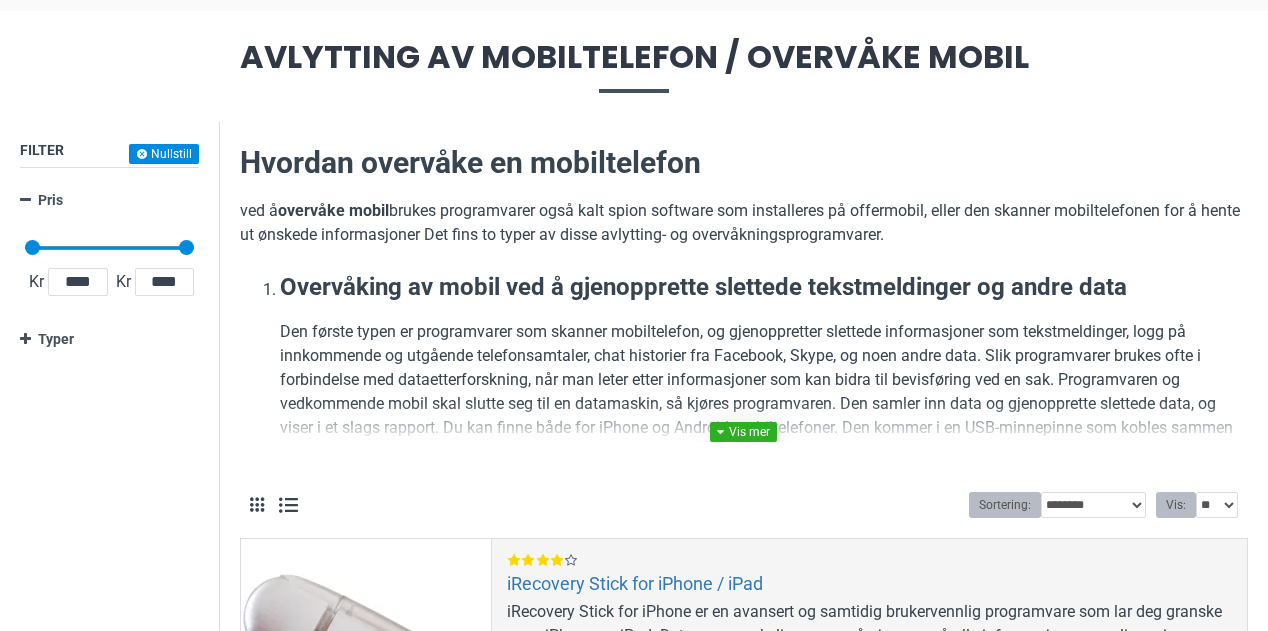 click at bounding box center [743, 432] 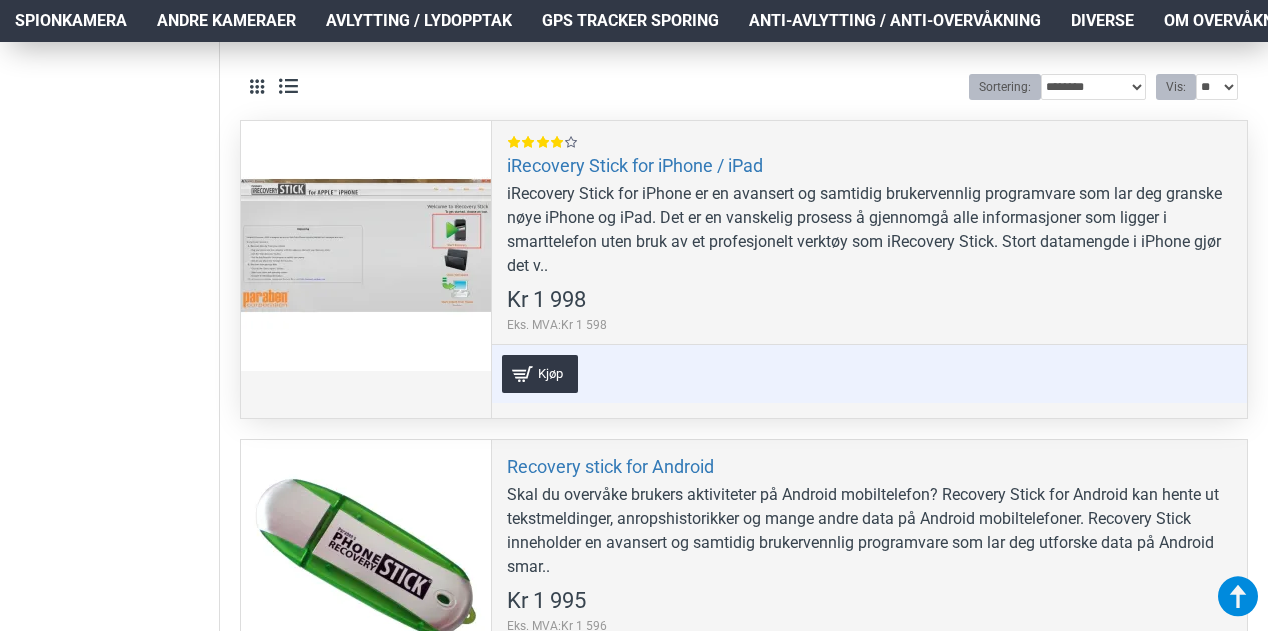 scroll, scrollTop: 700, scrollLeft: 0, axis: vertical 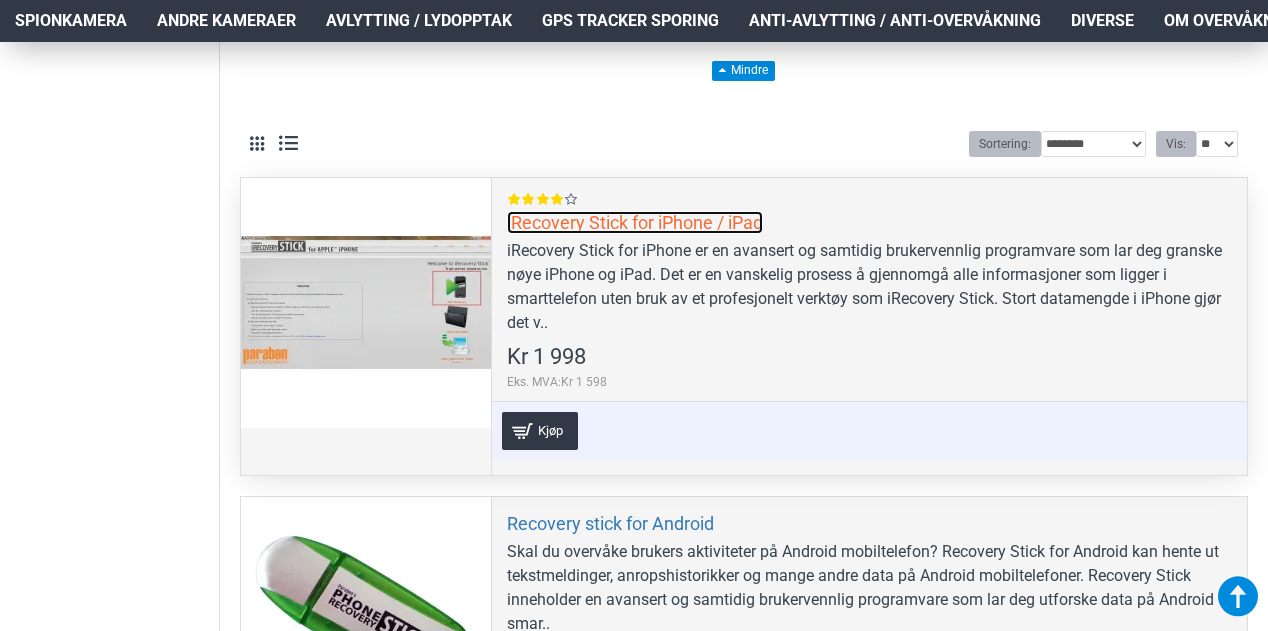 click on "iRecovery Stick for iPhone / iPad" at bounding box center (635, 222) 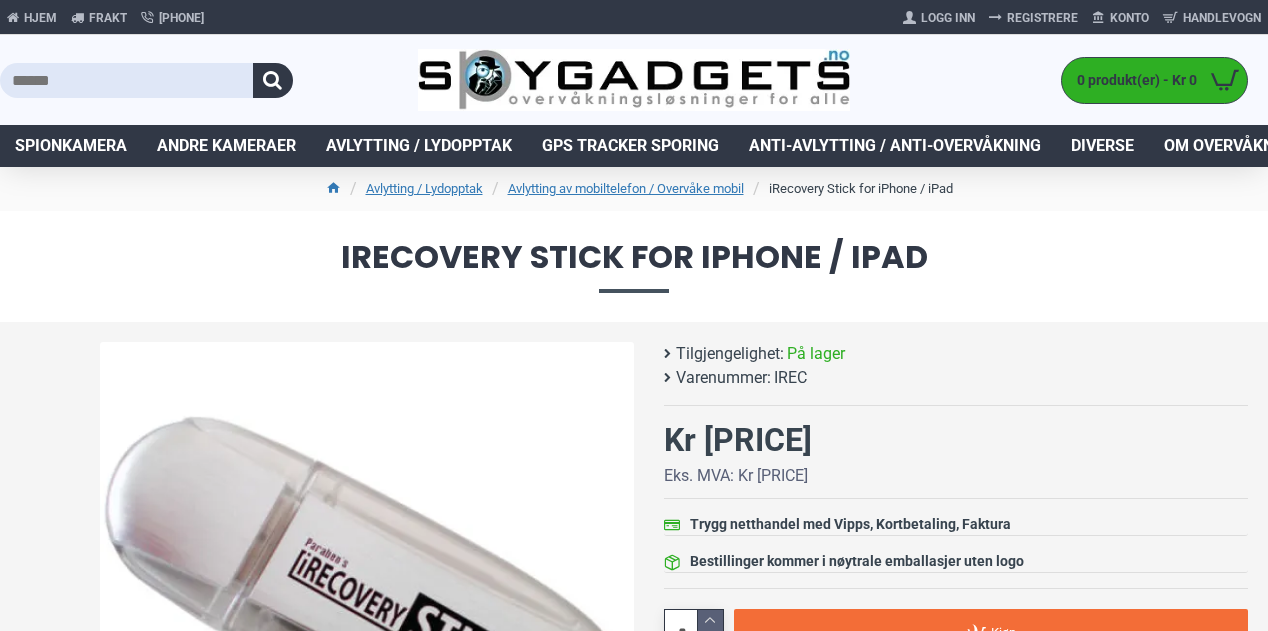 scroll, scrollTop: 0, scrollLeft: 0, axis: both 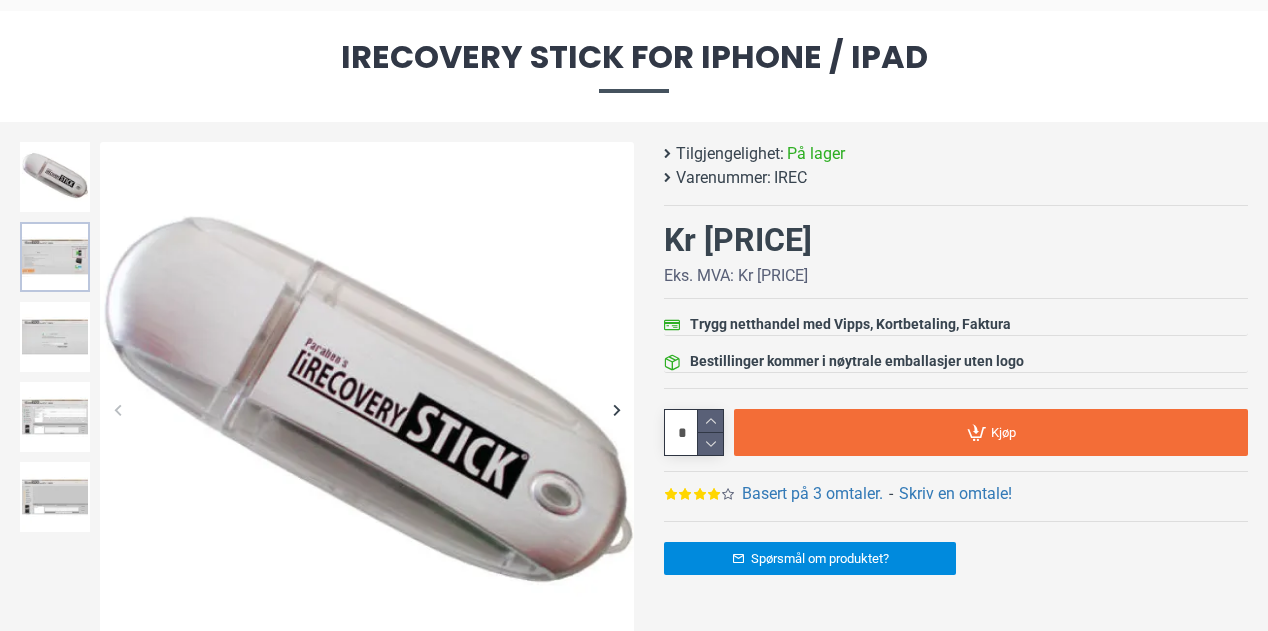click at bounding box center [55, 257] 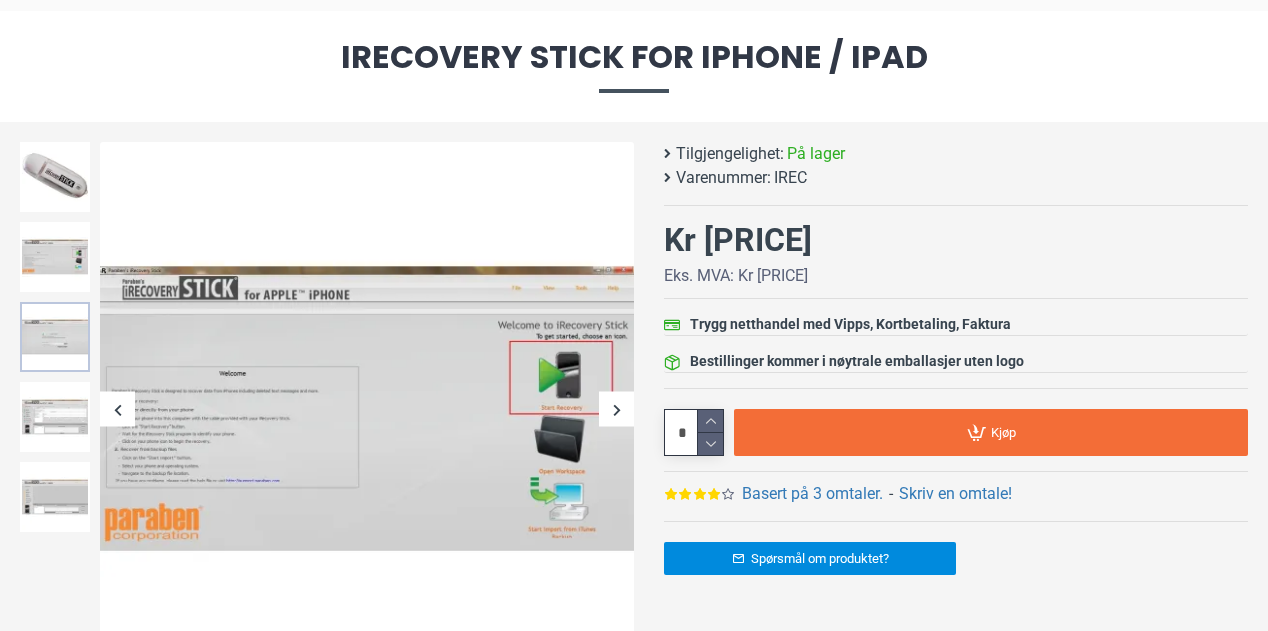 click at bounding box center (55, 337) 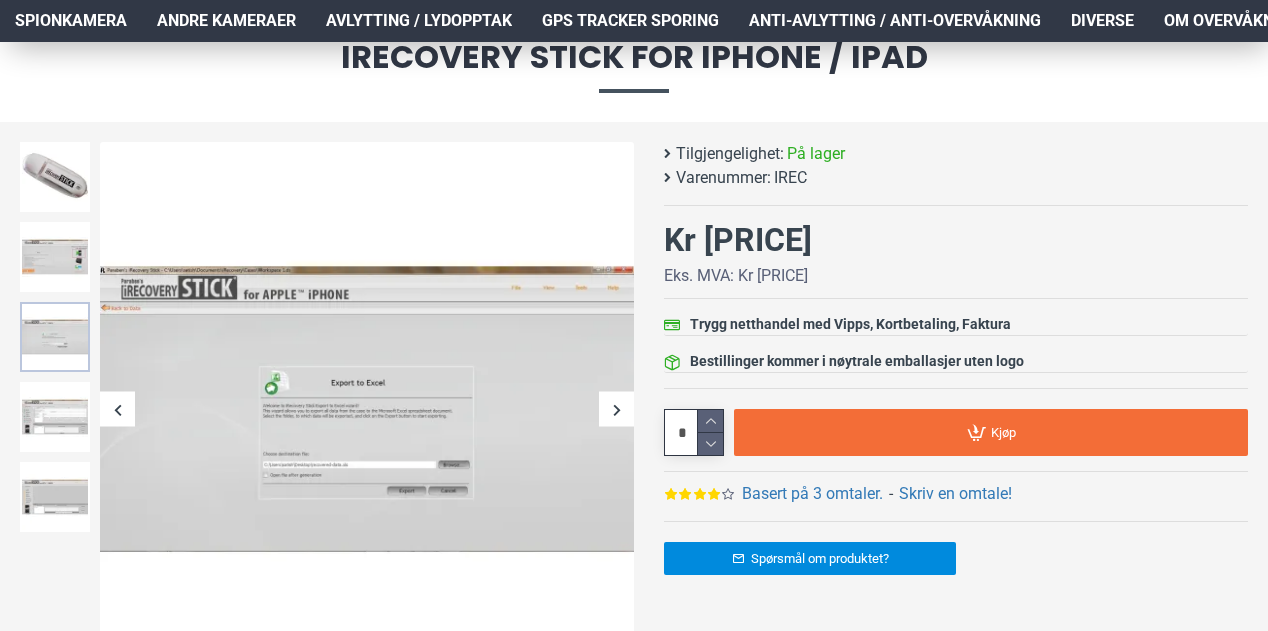 scroll, scrollTop: 300, scrollLeft: 0, axis: vertical 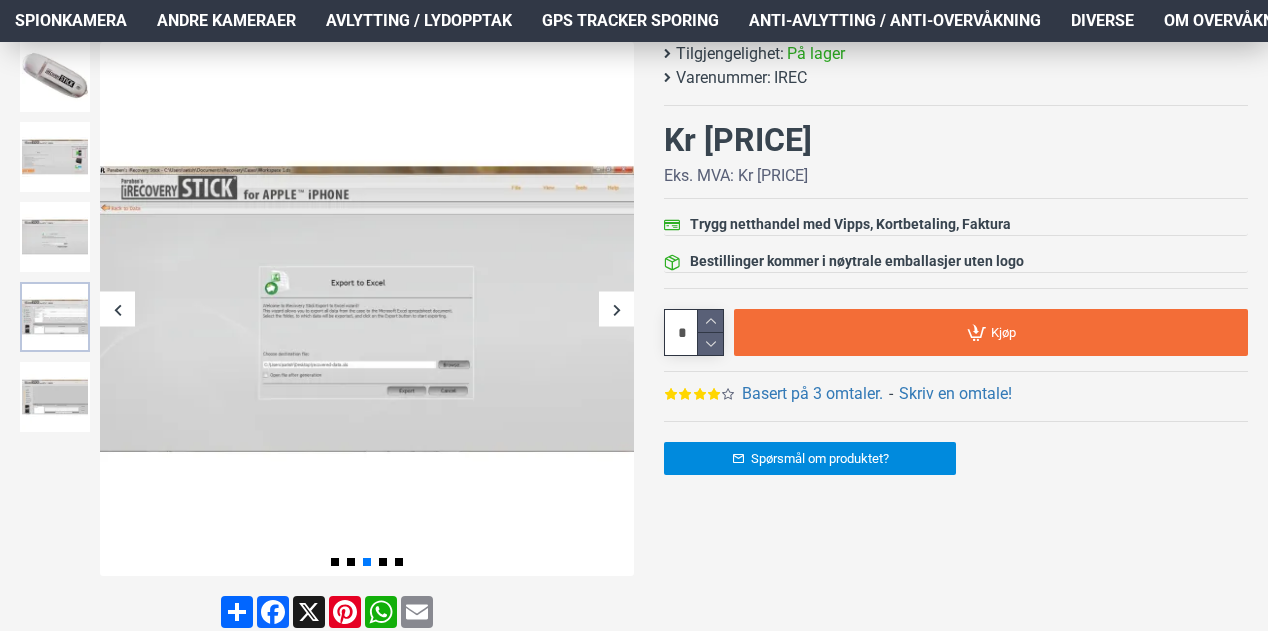 click at bounding box center (55, 317) 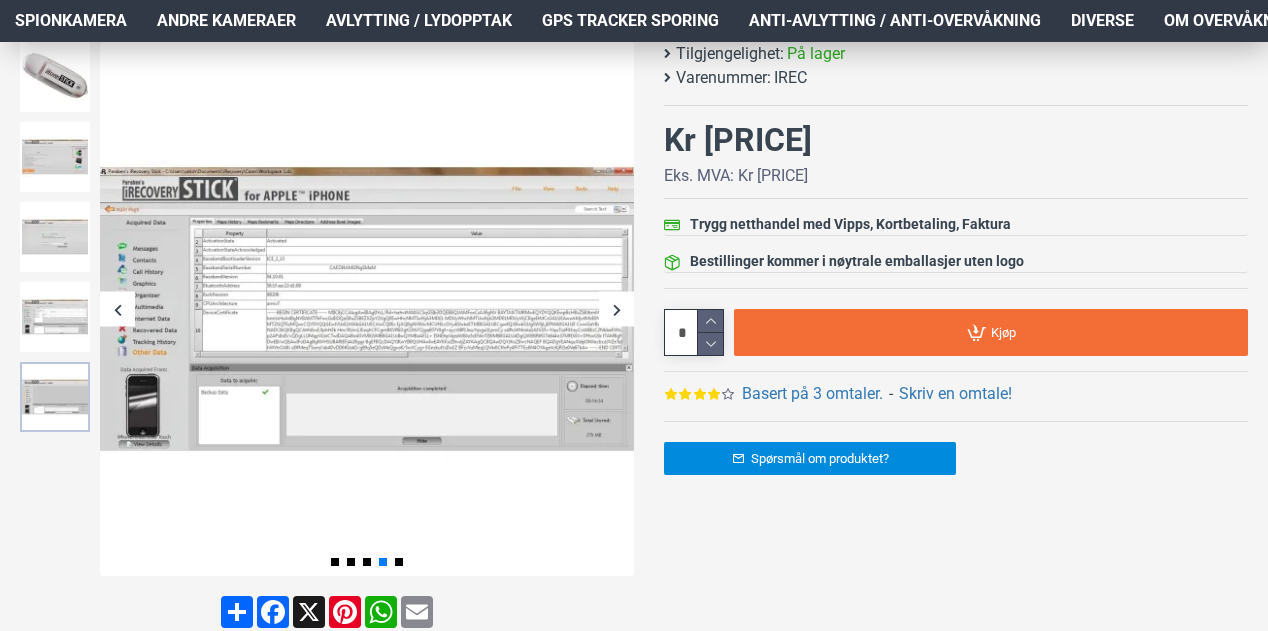 click at bounding box center [55, 397] 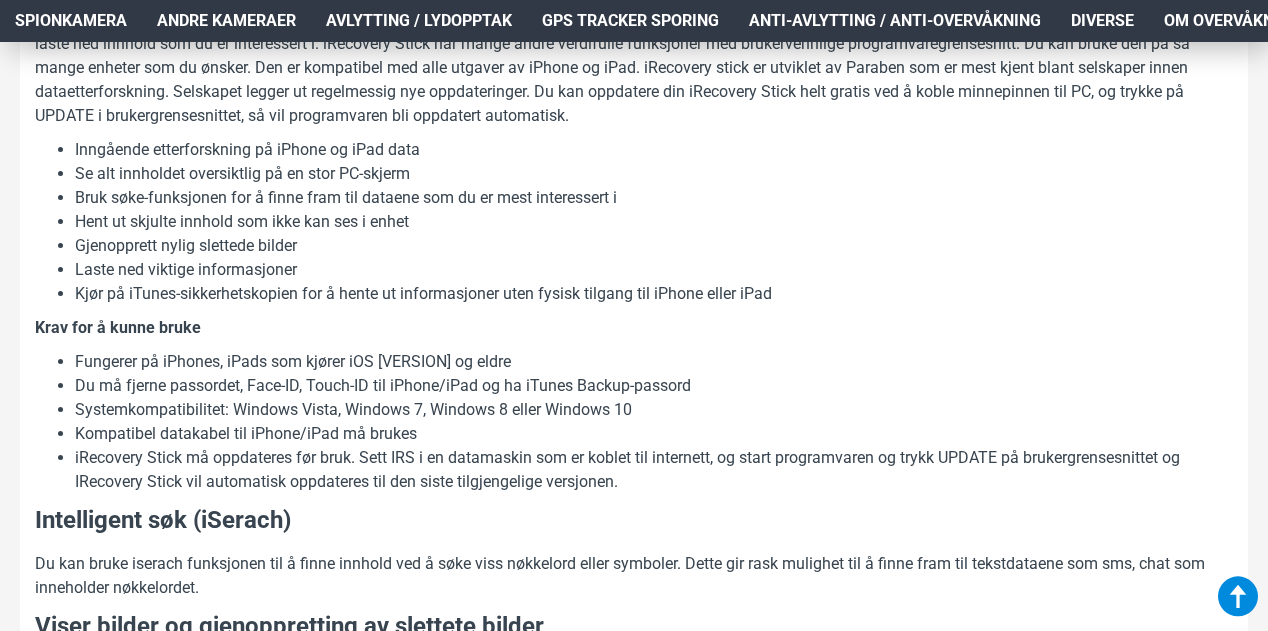 scroll, scrollTop: 1200, scrollLeft: 0, axis: vertical 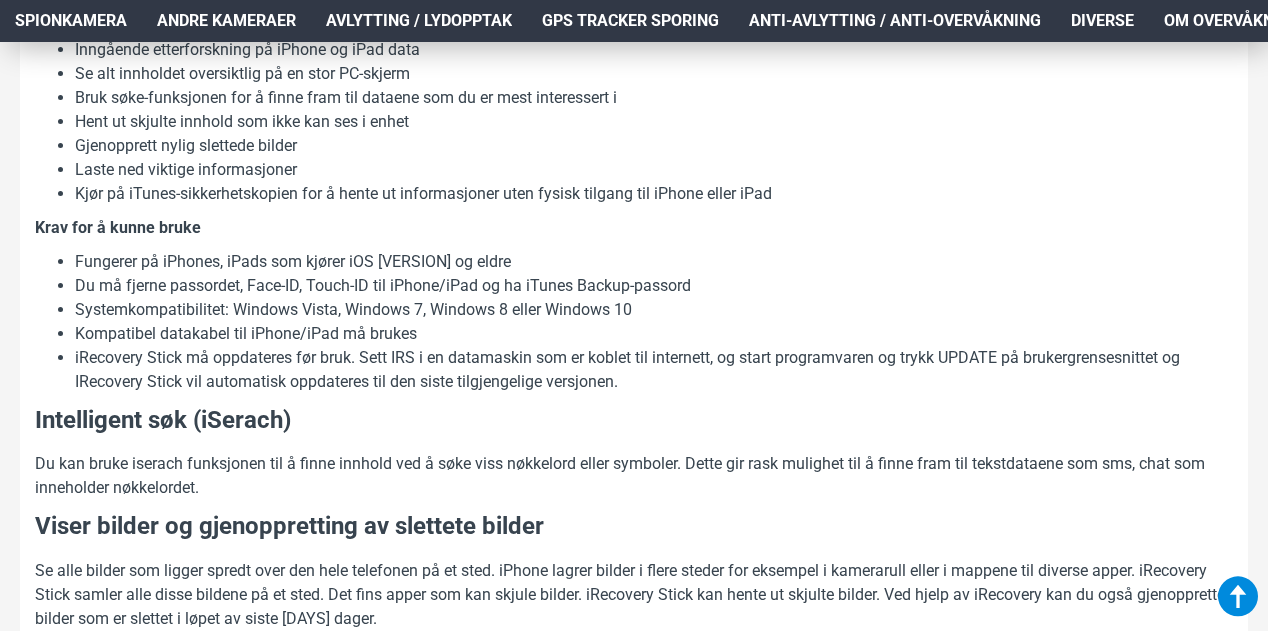drag, startPoint x: 442, startPoint y: 377, endPoint x: 463, endPoint y: 379, distance: 21.095022 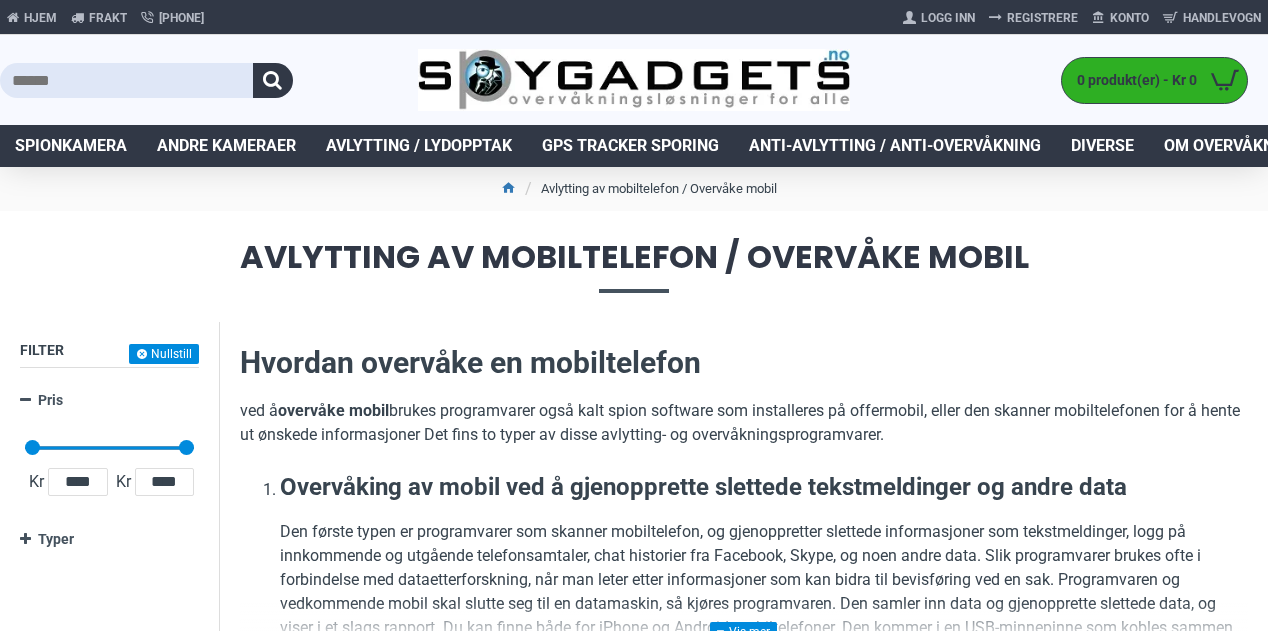 scroll, scrollTop: 700, scrollLeft: 0, axis: vertical 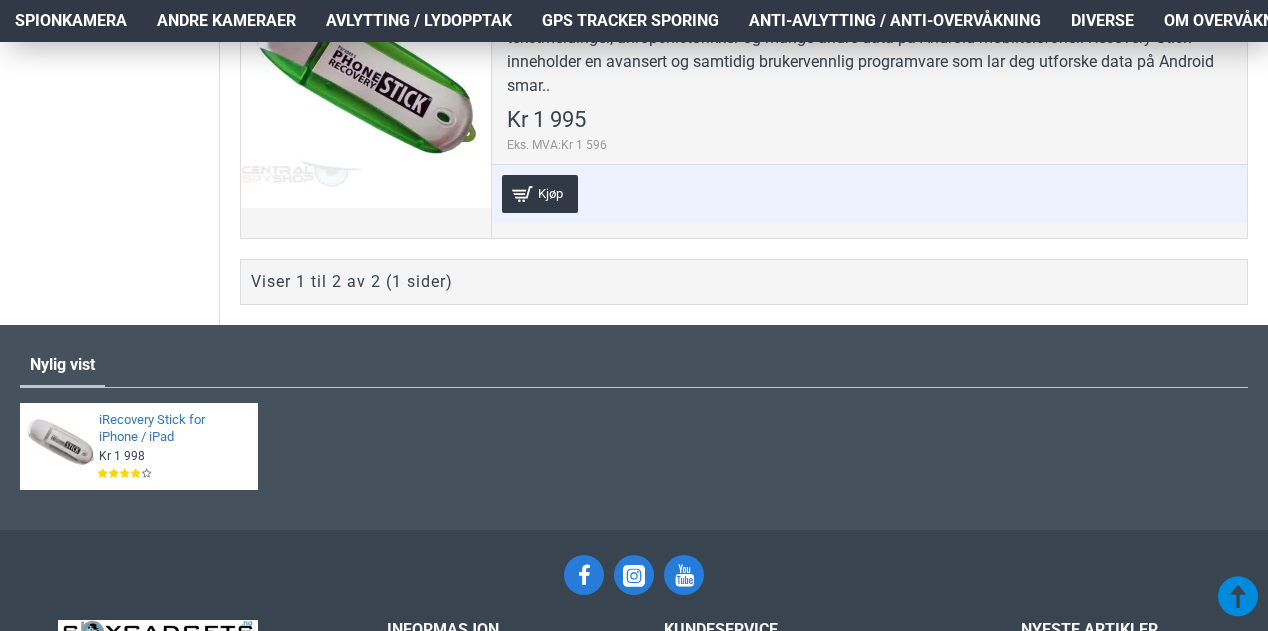 drag, startPoint x: 635, startPoint y: 488, endPoint x: 613, endPoint y: 454, distance: 40.496914 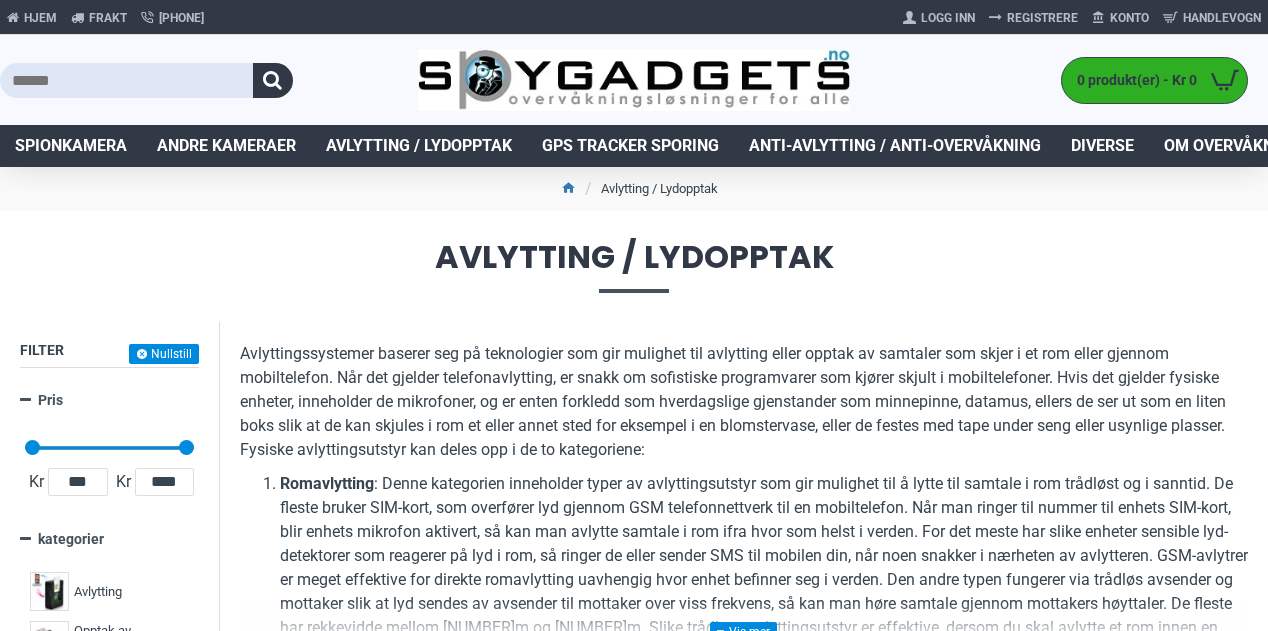 scroll, scrollTop: 0, scrollLeft: 0, axis: both 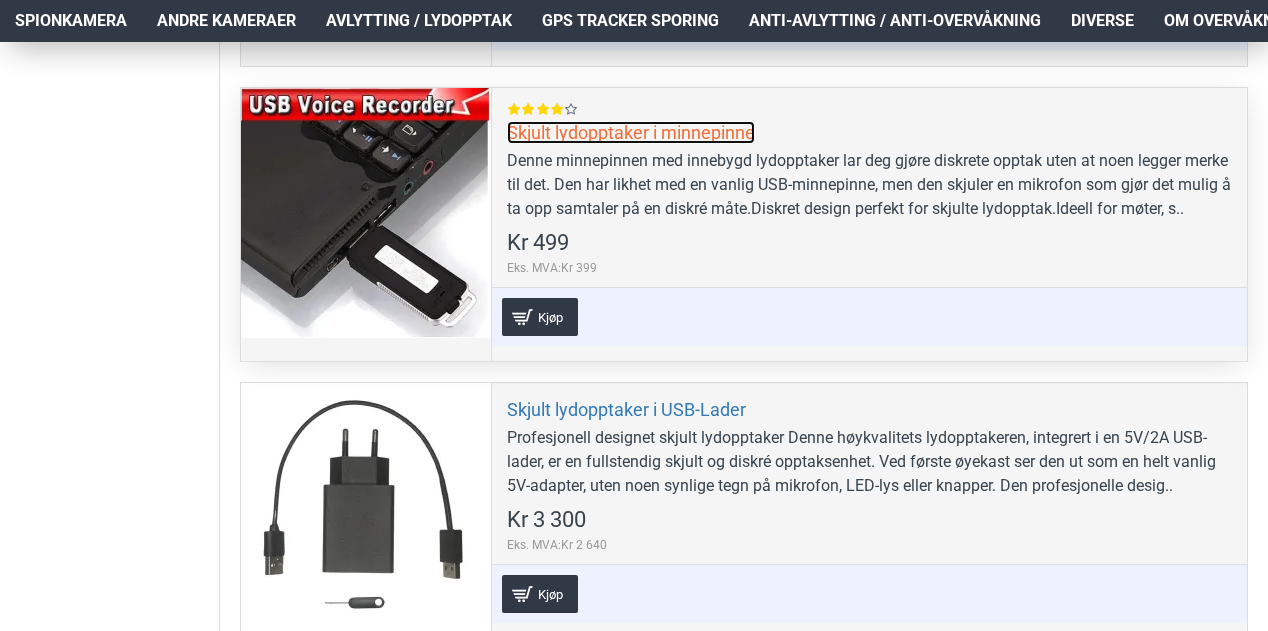 click on "Skjult lydopptaker i minnepinne" at bounding box center (631, 132) 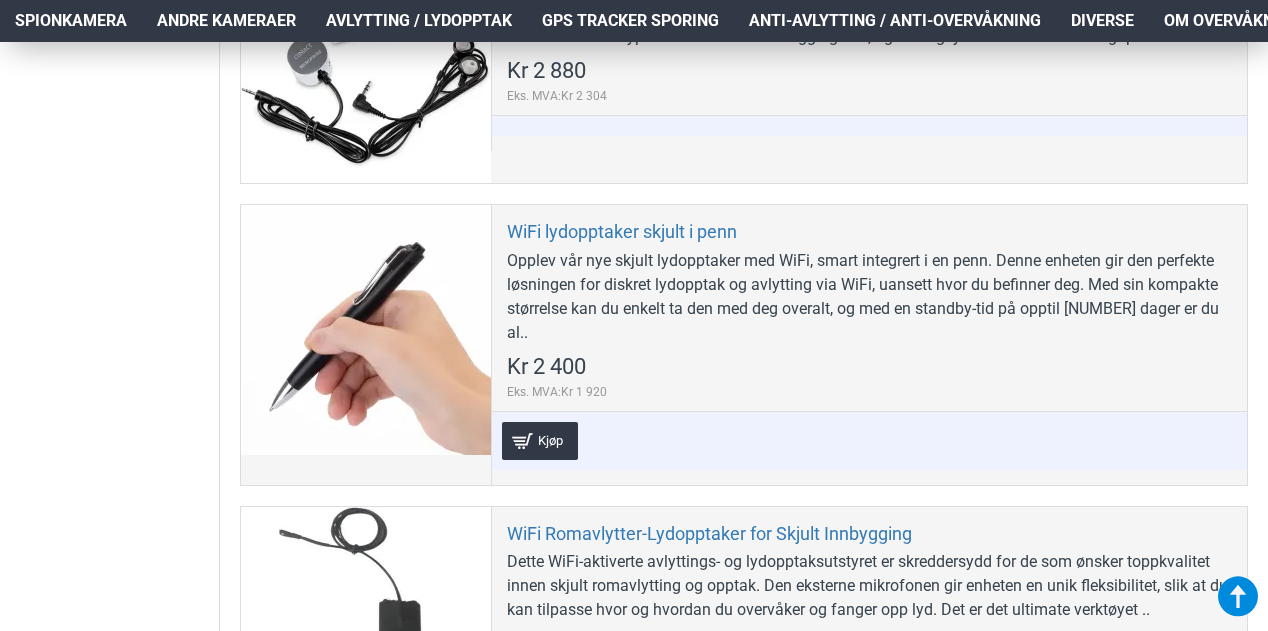 scroll, scrollTop: 5400, scrollLeft: 0, axis: vertical 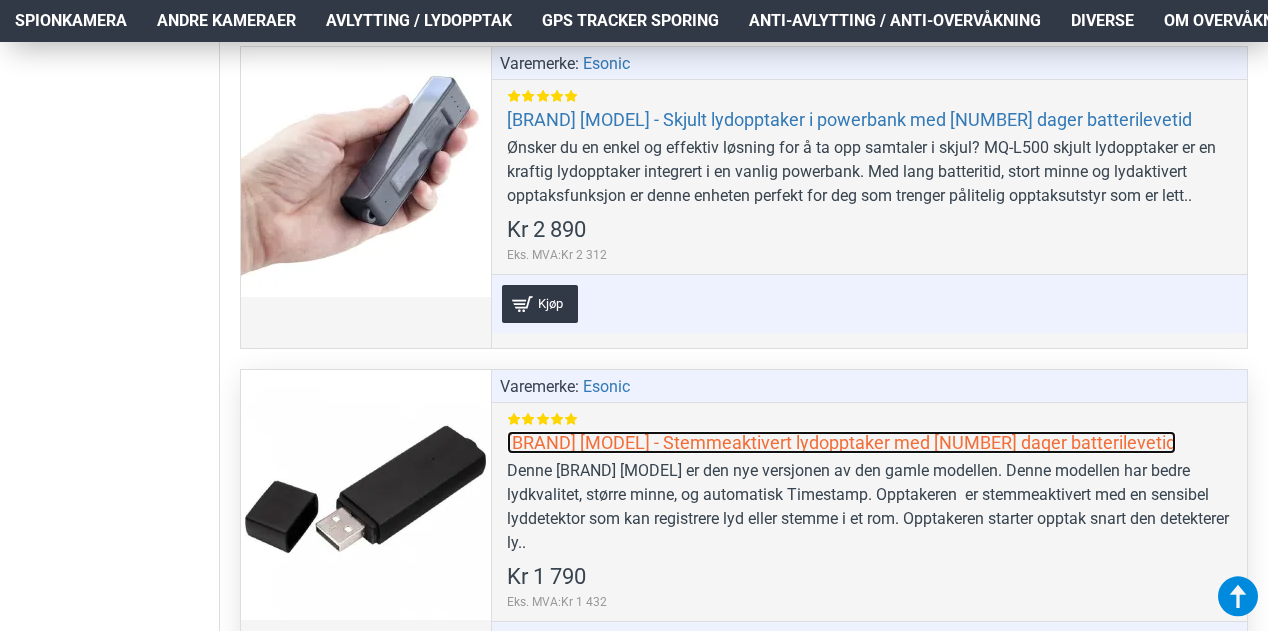 click on "[BRAND] [MODEL] - Stemmeaktivert lydopptaker med [NUMBER] dager batterilevetid" at bounding box center [841, 442] 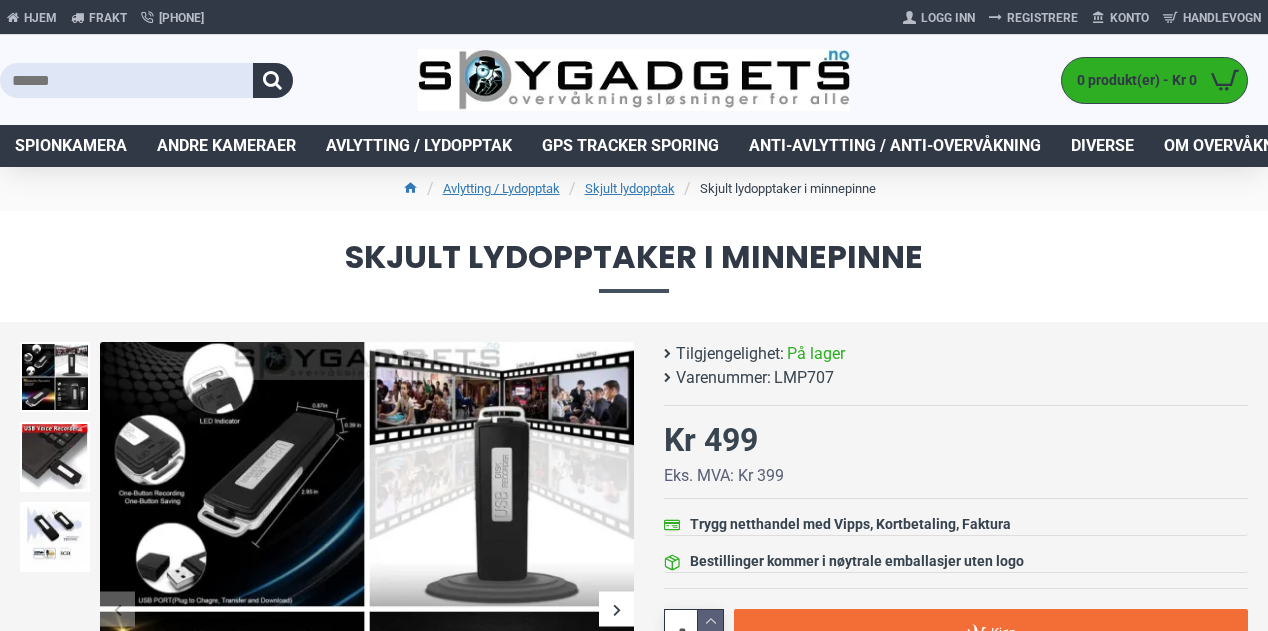scroll, scrollTop: 0, scrollLeft: 0, axis: both 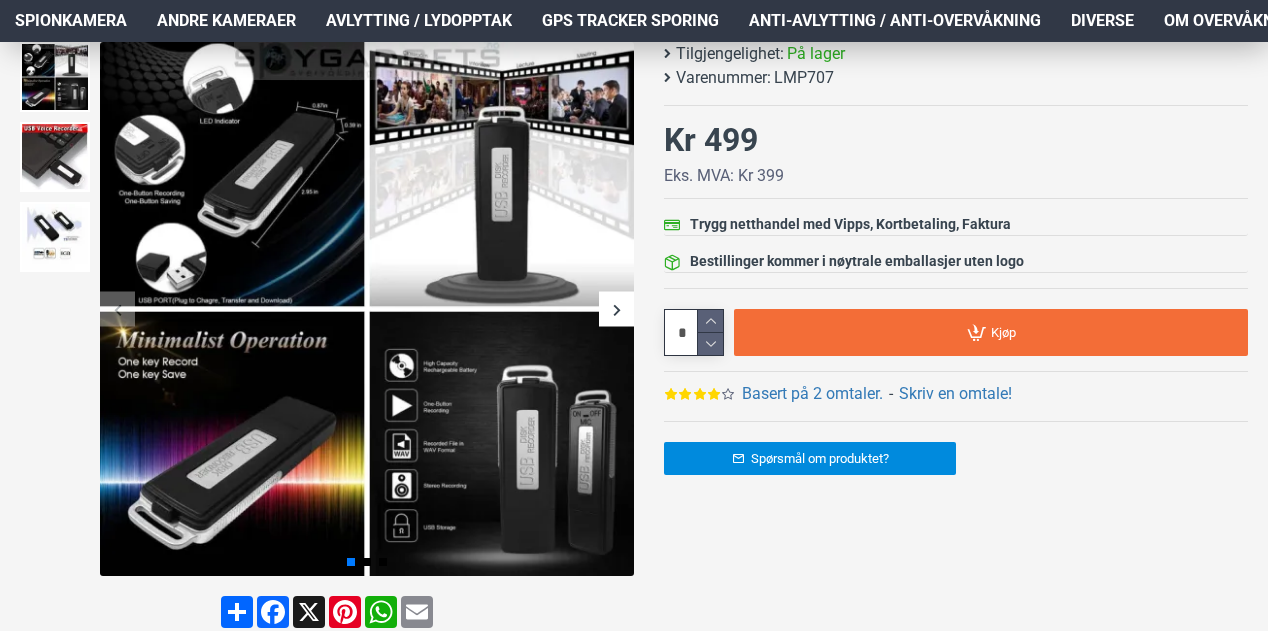 click at bounding box center (616, 309) 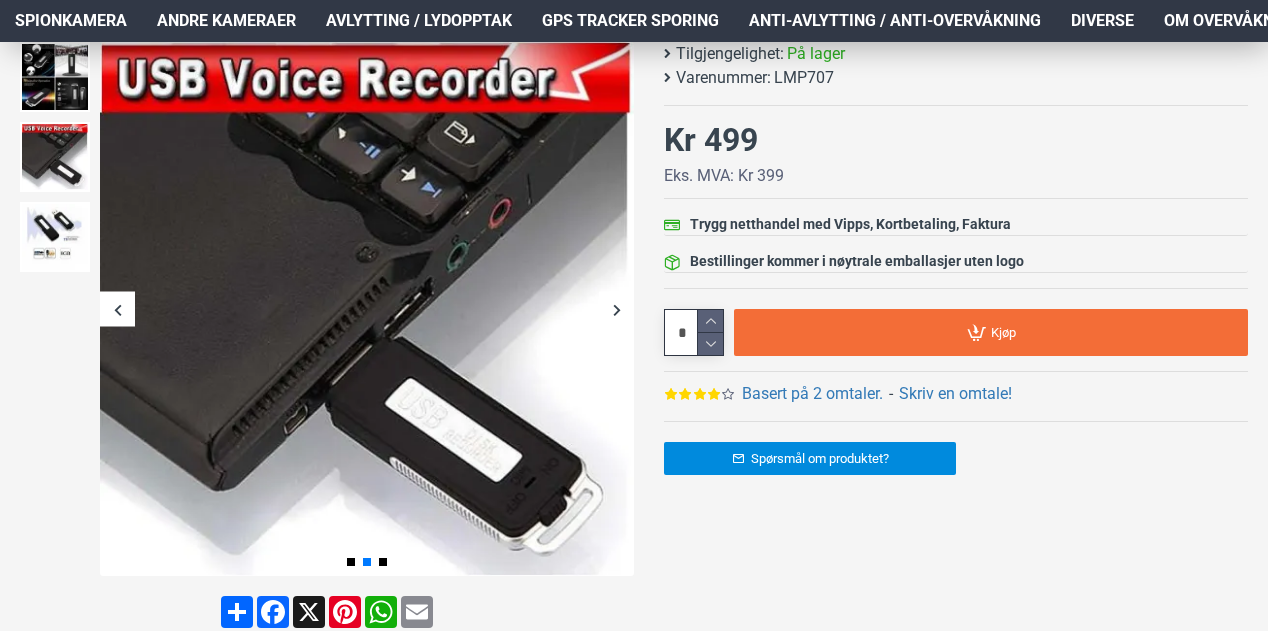 click at bounding box center (616, 309) 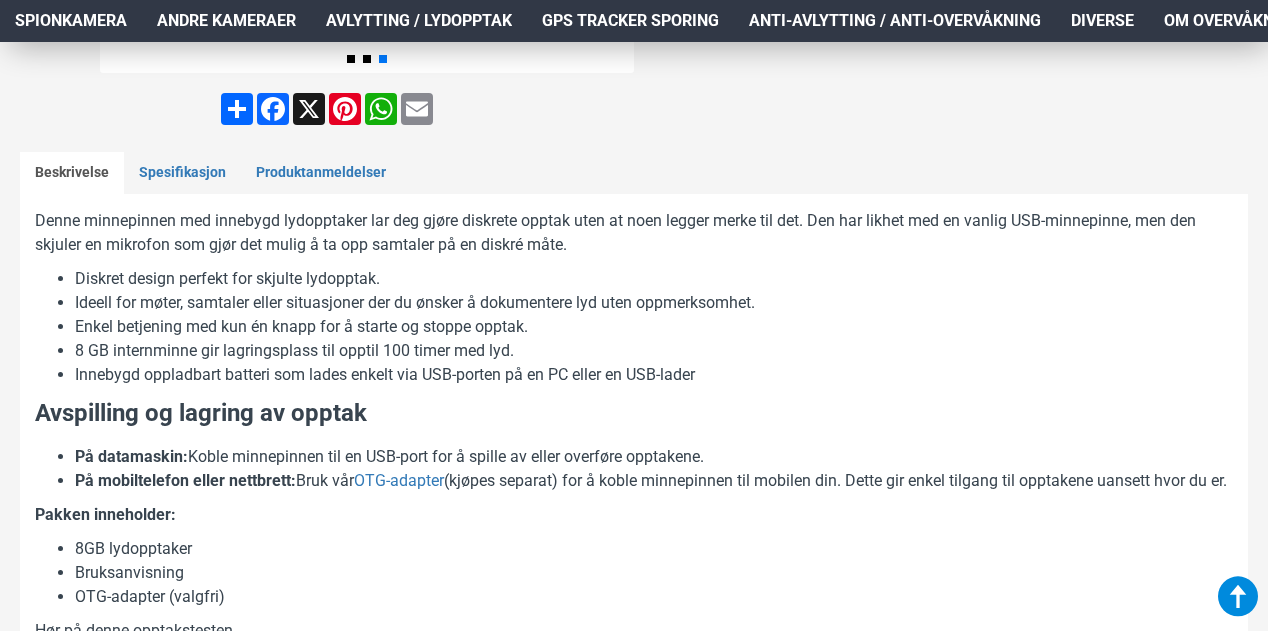 scroll, scrollTop: 800, scrollLeft: 0, axis: vertical 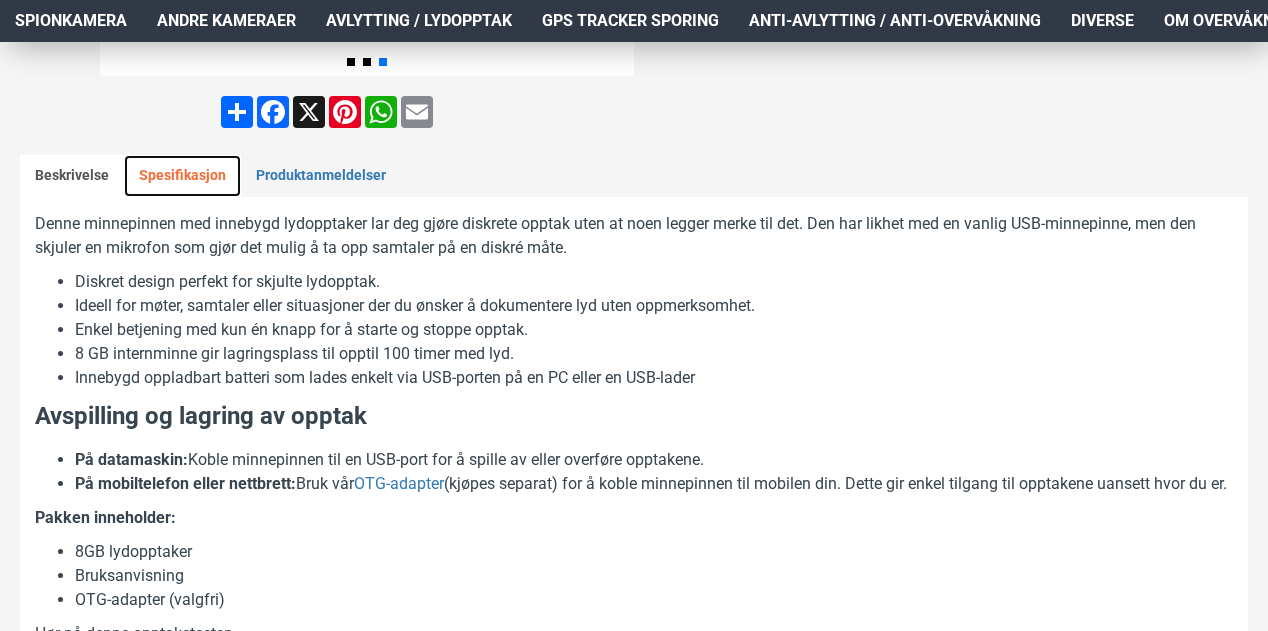 click on "Spesifikasjon" at bounding box center [182, 176] 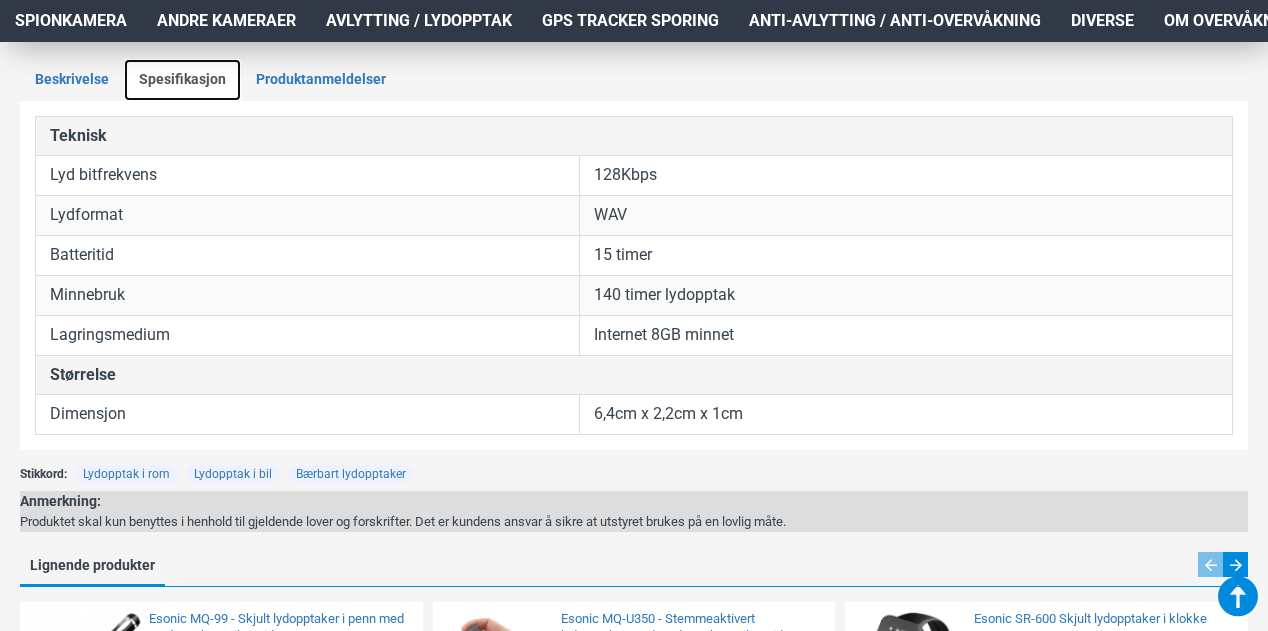 scroll, scrollTop: 600, scrollLeft: 0, axis: vertical 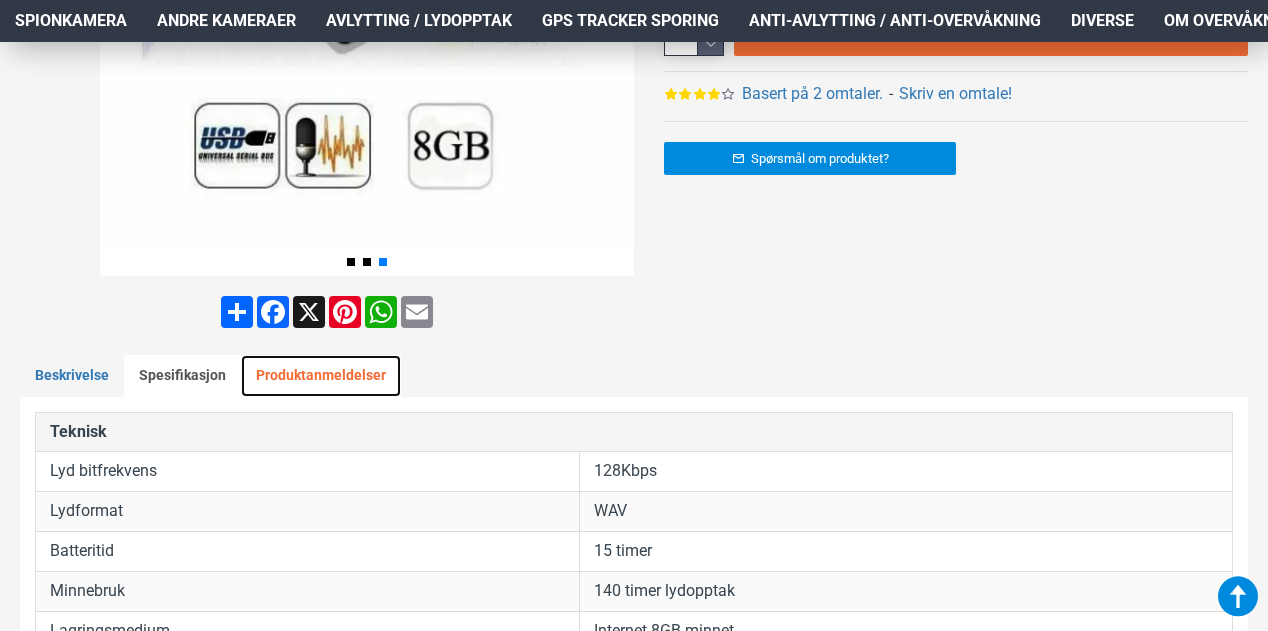 click on "Produktanmeldelser" at bounding box center [321, 376] 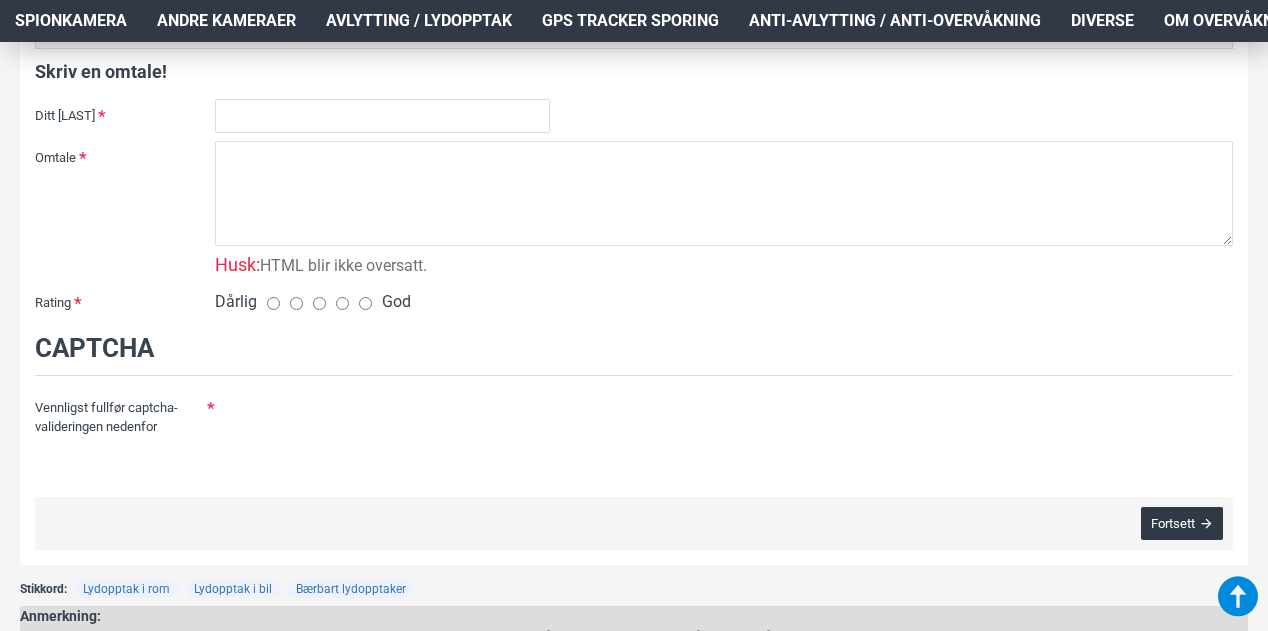 scroll, scrollTop: 1200, scrollLeft: 0, axis: vertical 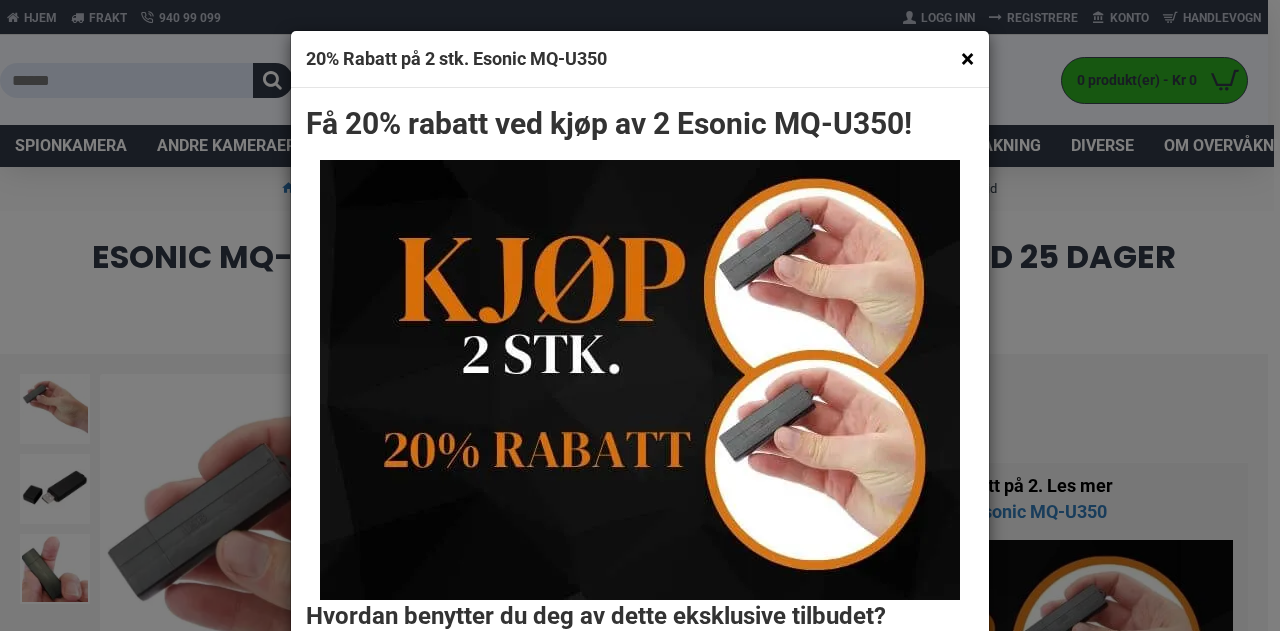 click on "×" at bounding box center [967, 58] 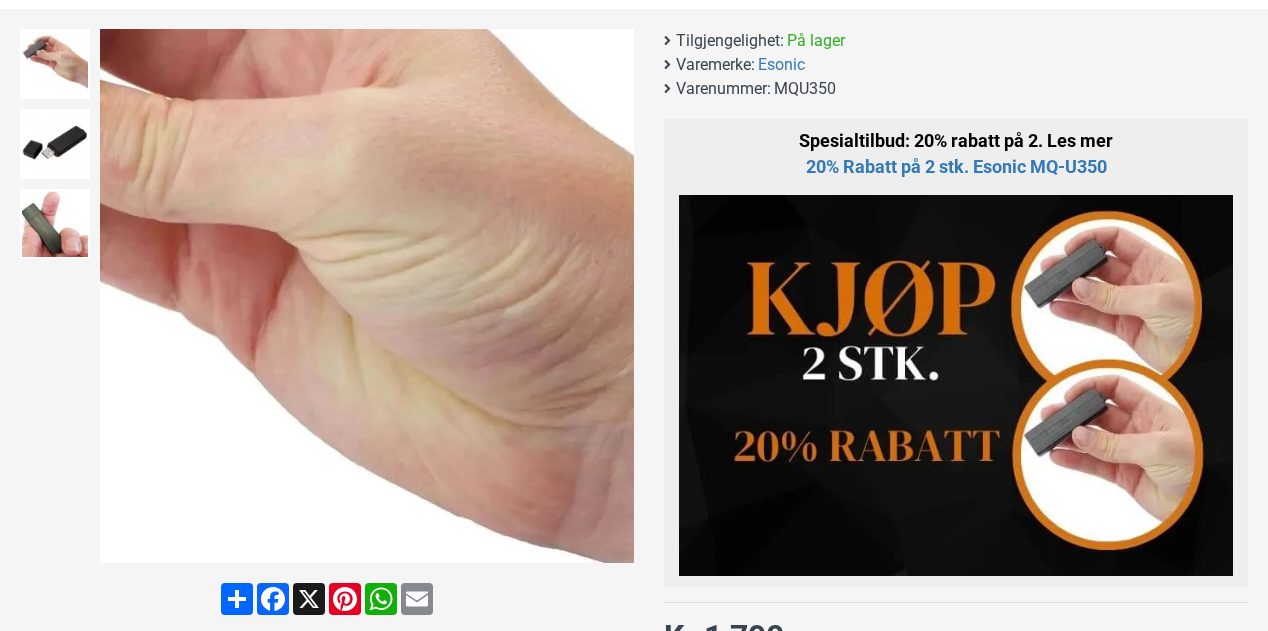 scroll, scrollTop: 0, scrollLeft: 0, axis: both 